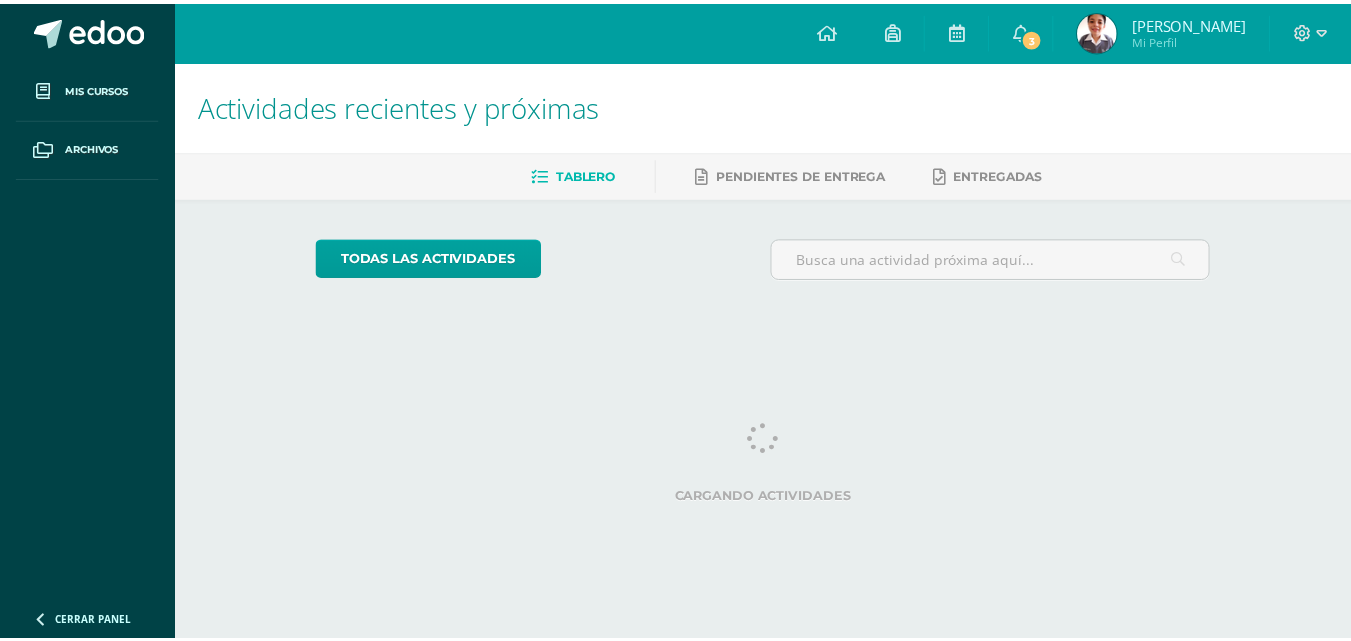 scroll, scrollTop: 0, scrollLeft: 0, axis: both 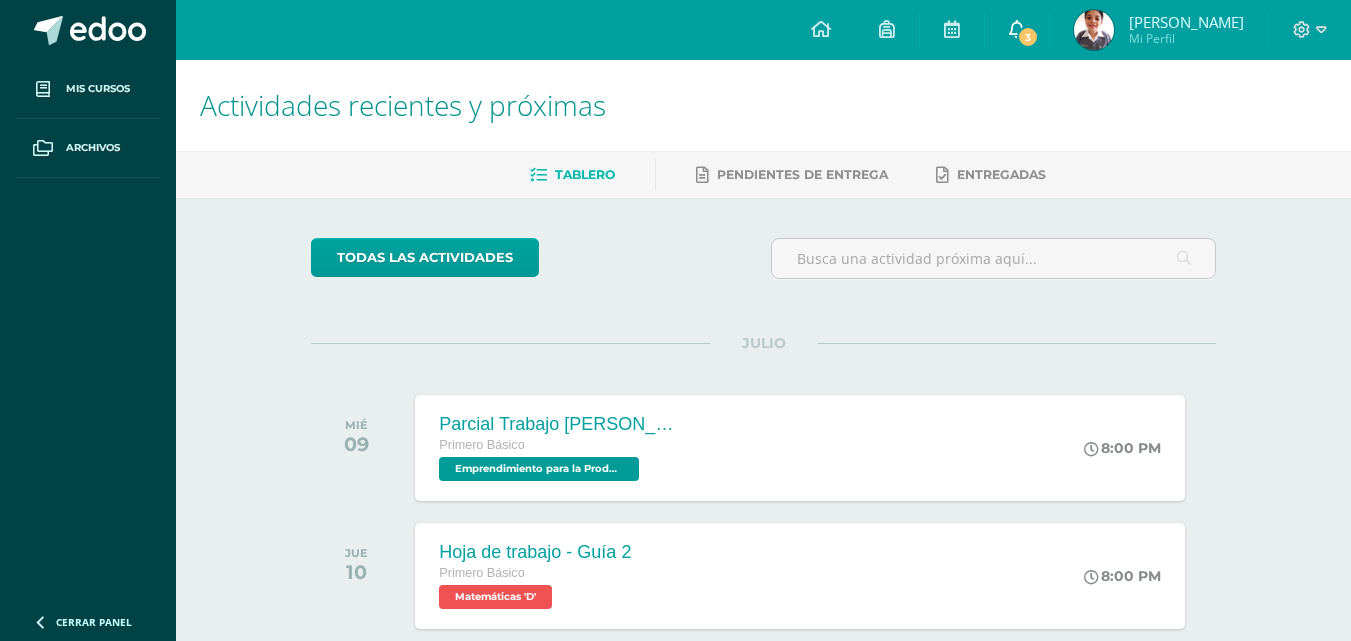 click on "3" at bounding box center (1017, 30) 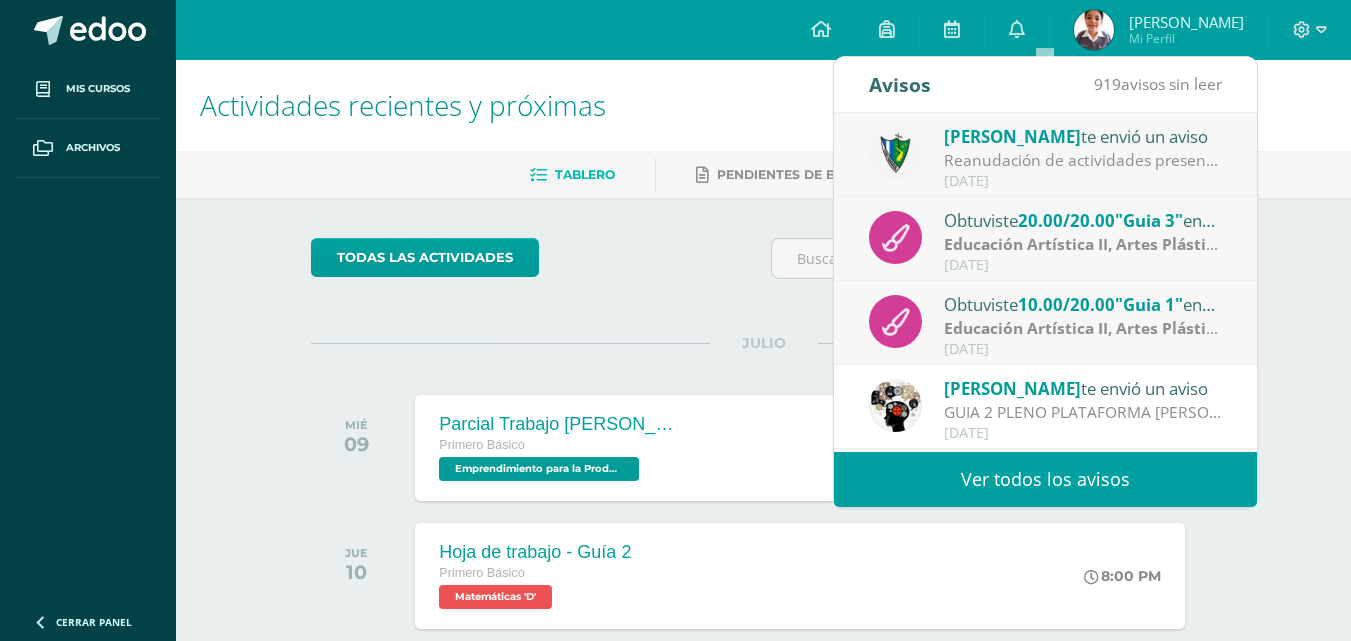 click on ""Guia 1"" at bounding box center [1149, 304] 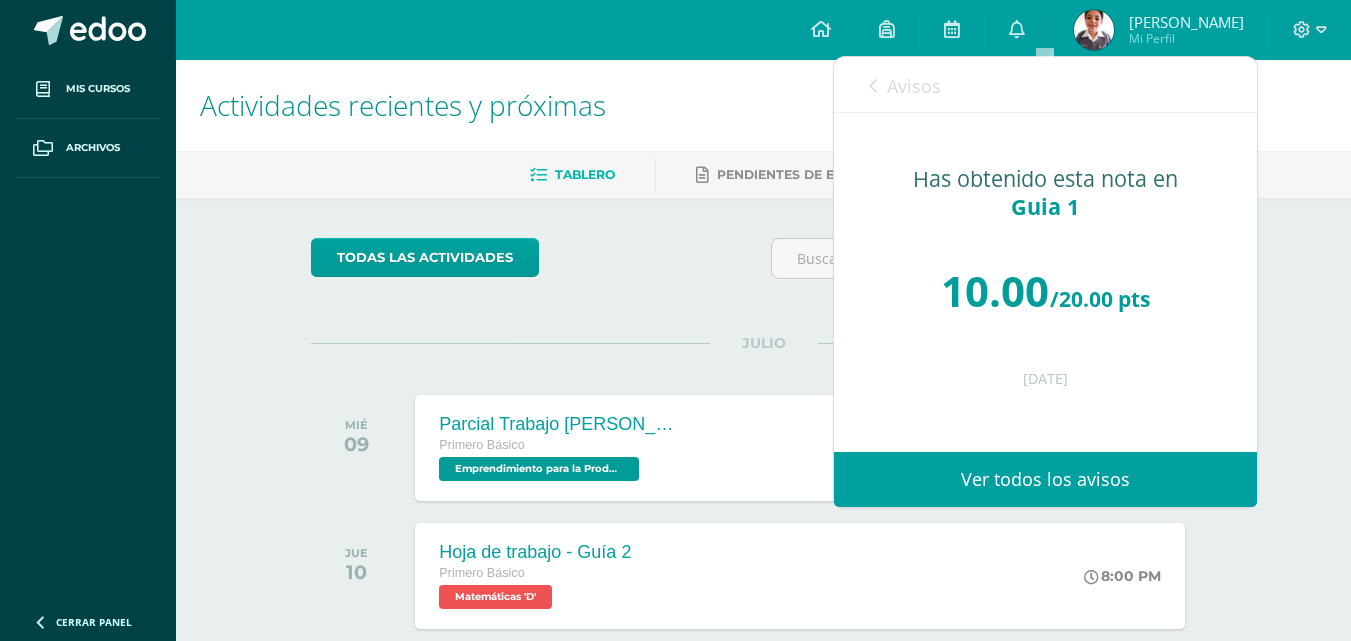 click on "Avisos" at bounding box center (905, 85) 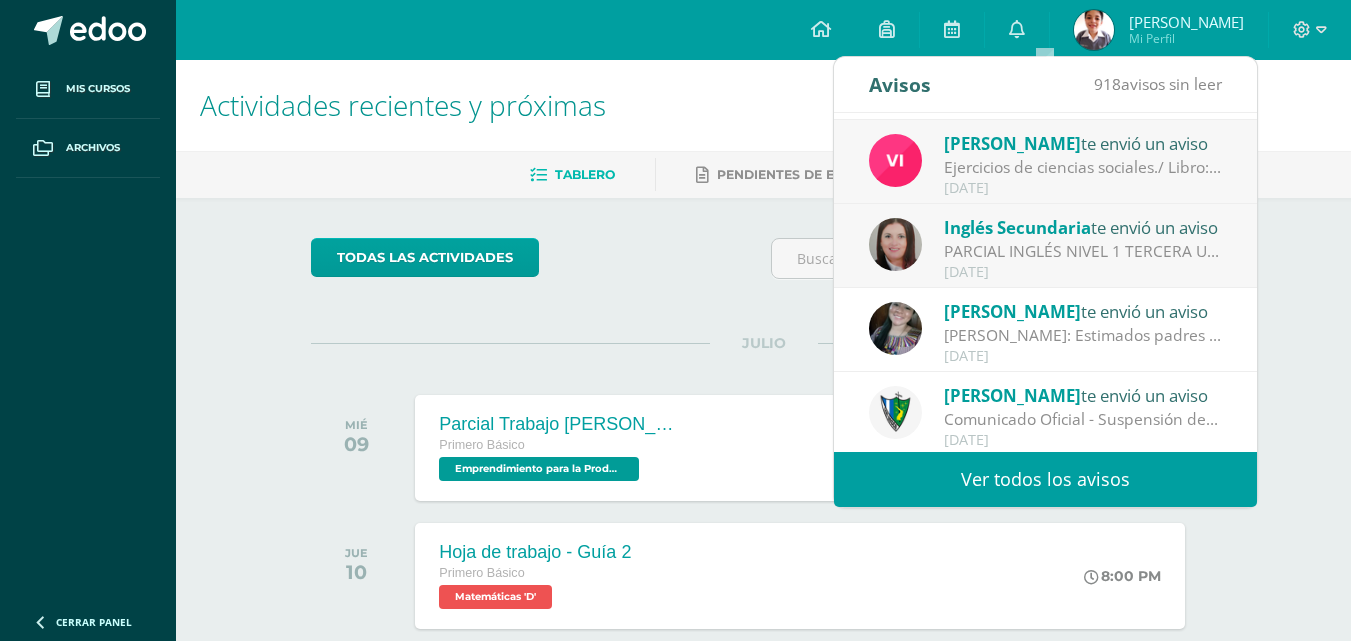 scroll, scrollTop: 333, scrollLeft: 0, axis: vertical 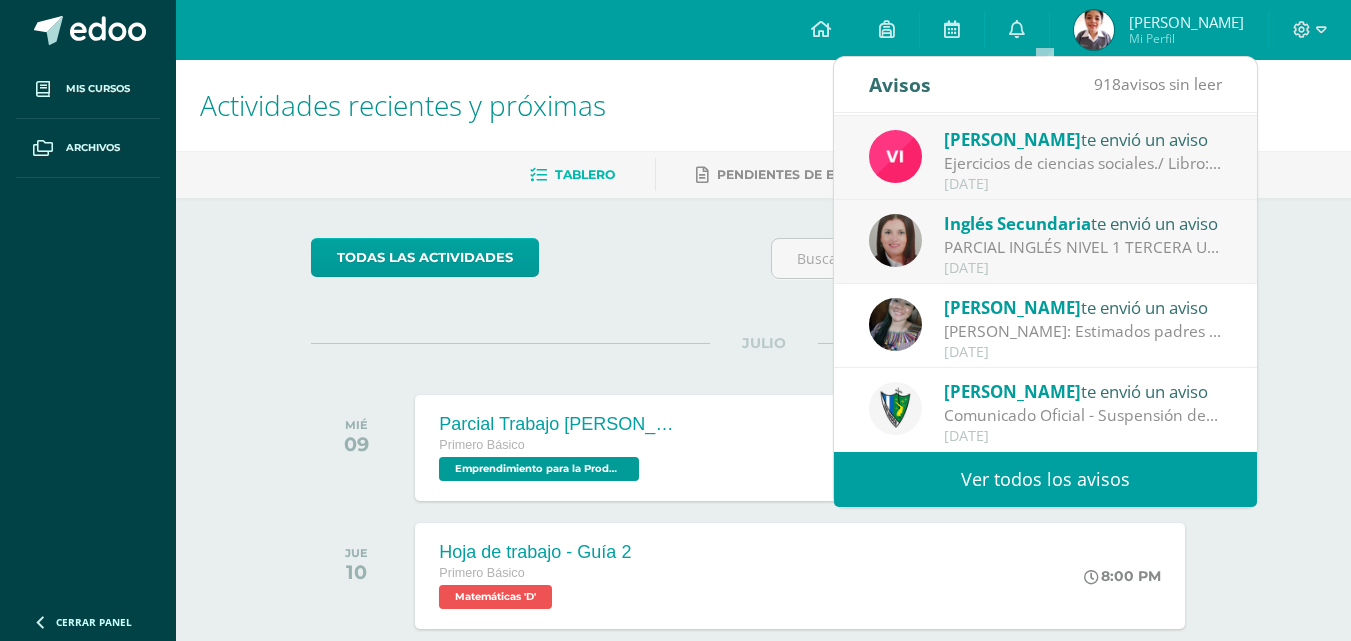 click on "Ver todos los avisos" at bounding box center [1045, 479] 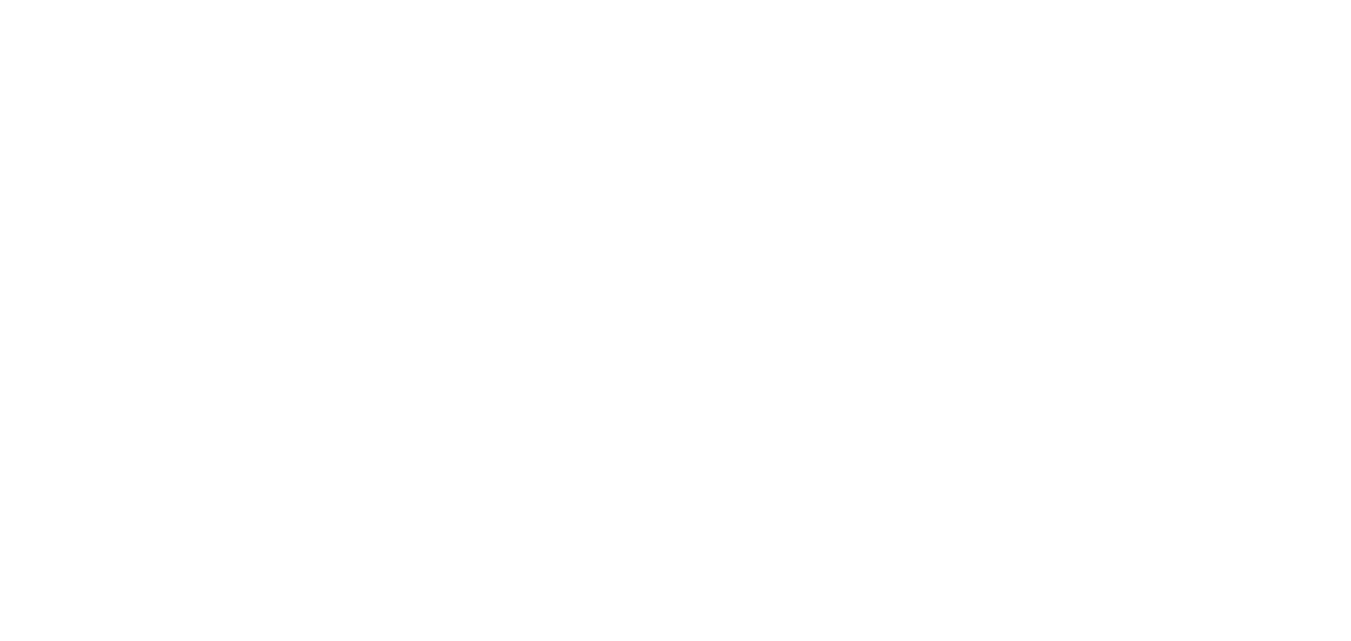 scroll, scrollTop: 0, scrollLeft: 0, axis: both 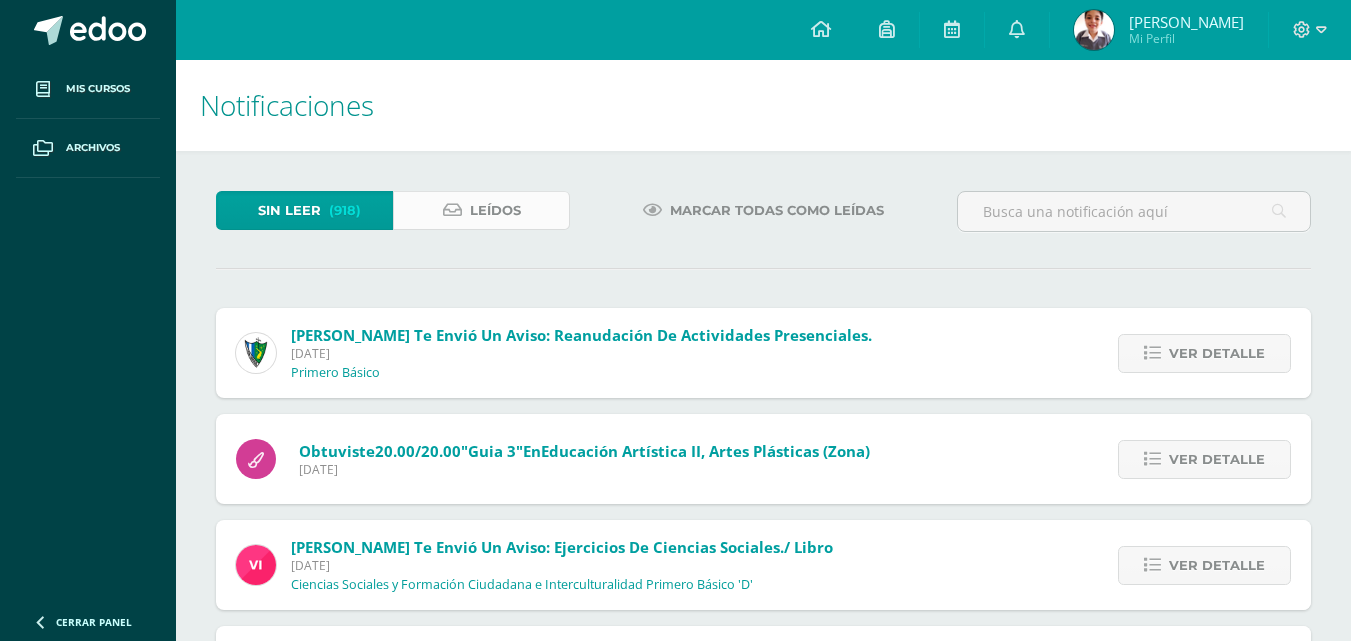 click on "Leídos" at bounding box center (495, 210) 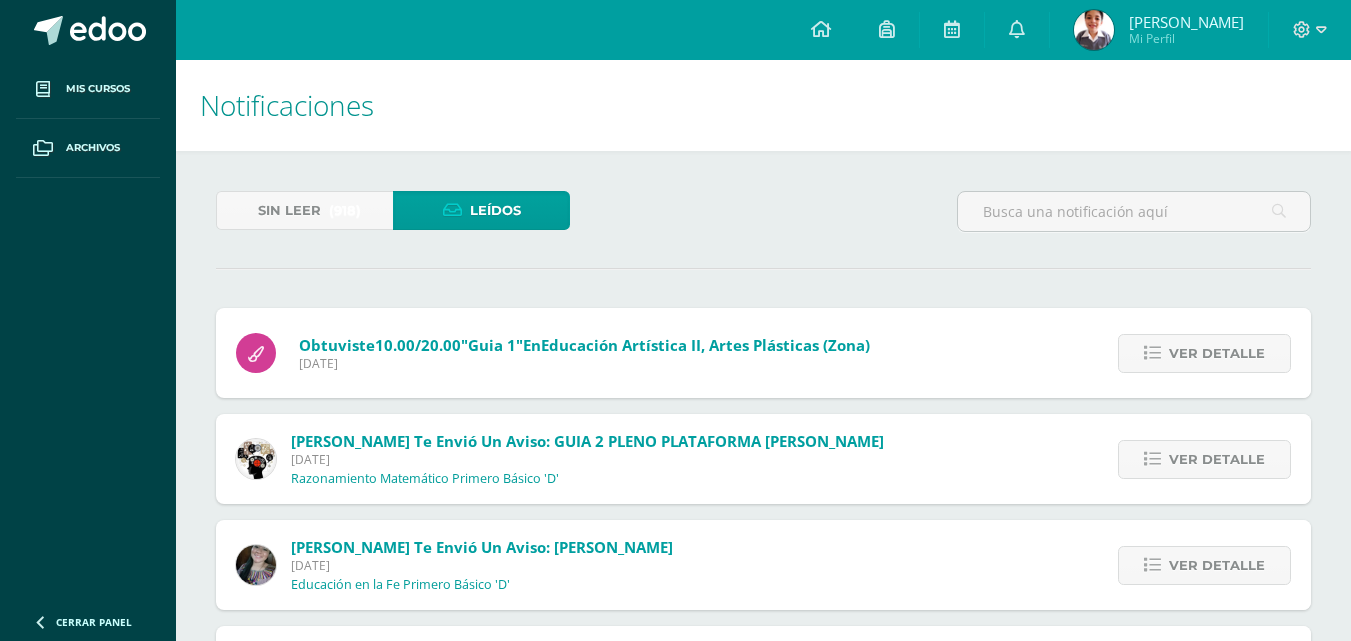 scroll, scrollTop: 0, scrollLeft: 0, axis: both 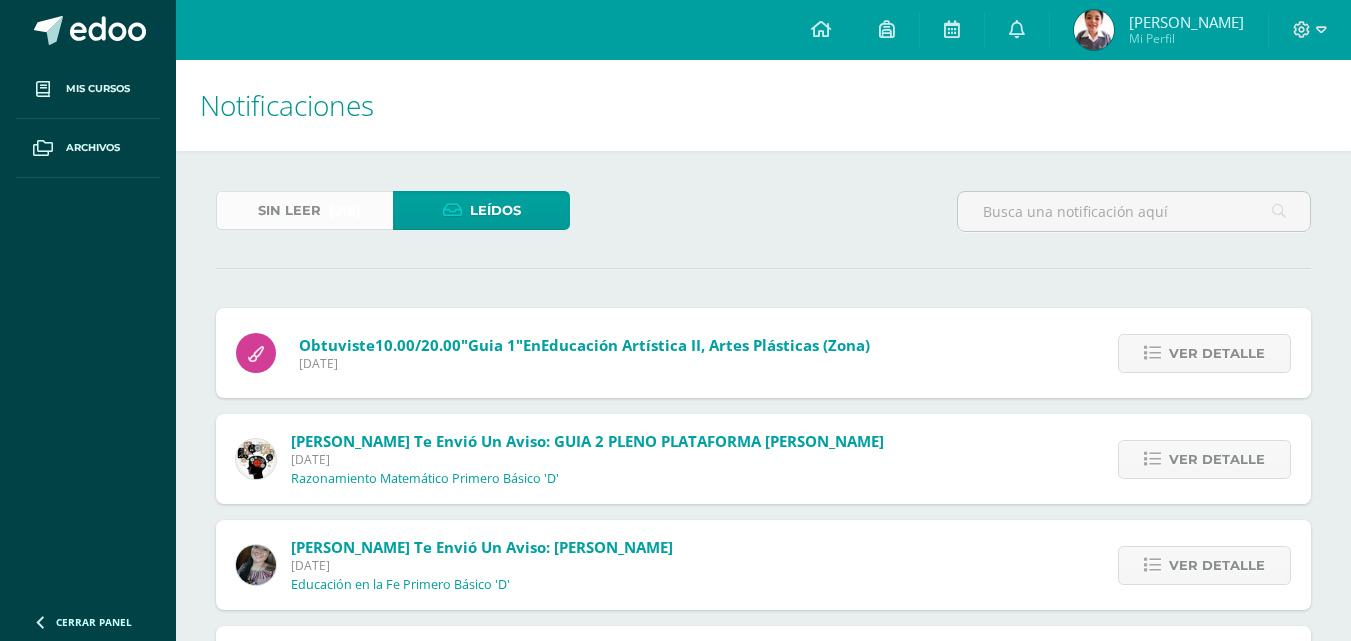 click on "Sin leer (918)" at bounding box center (304, 210) 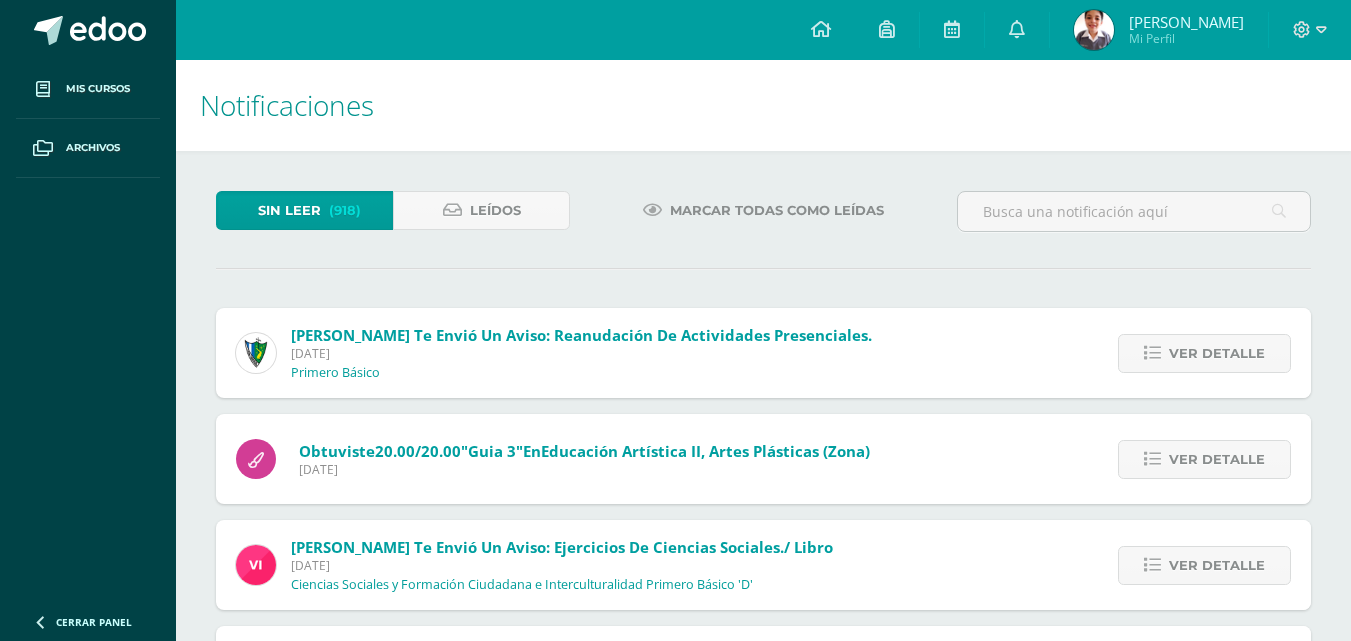scroll, scrollTop: 0, scrollLeft: 0, axis: both 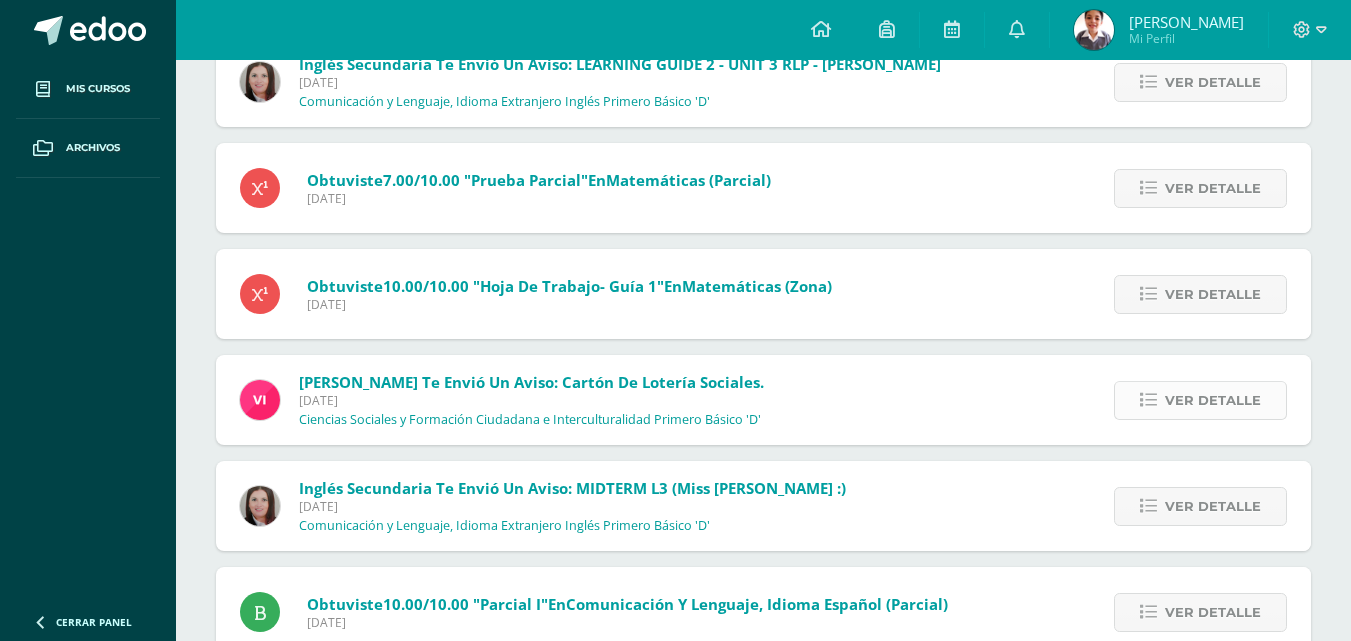 click on "Ver detalle" at bounding box center (1200, 400) 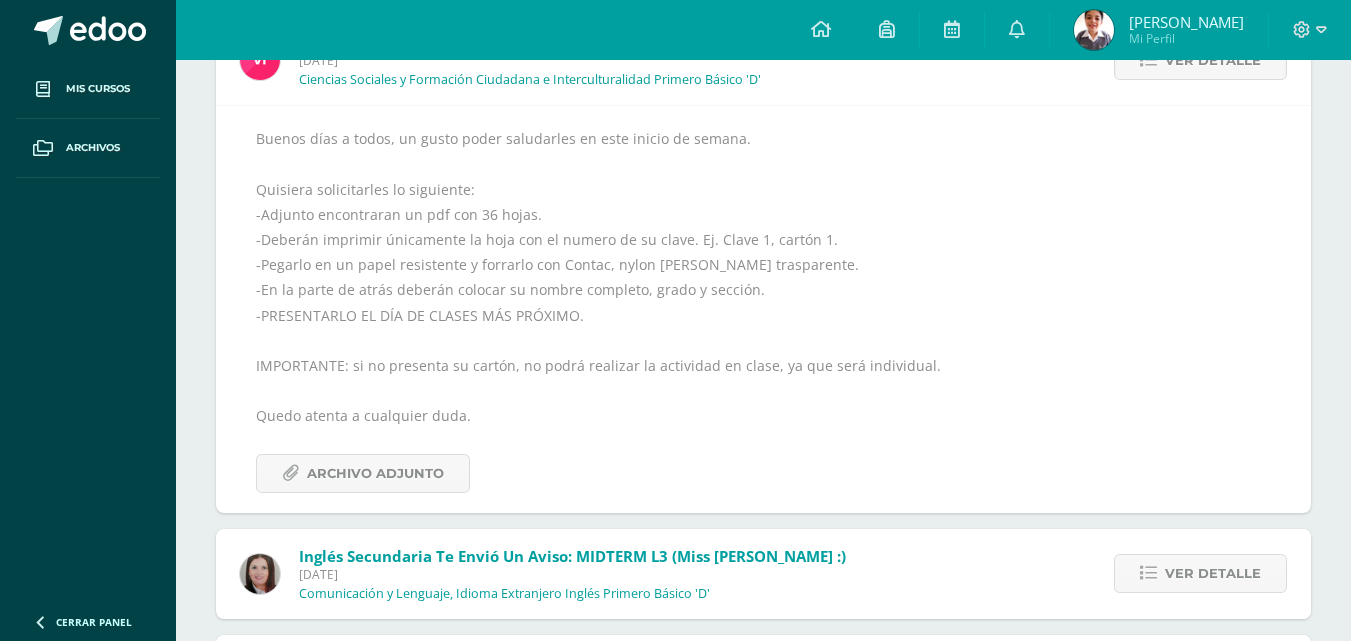scroll, scrollTop: 2102, scrollLeft: 0, axis: vertical 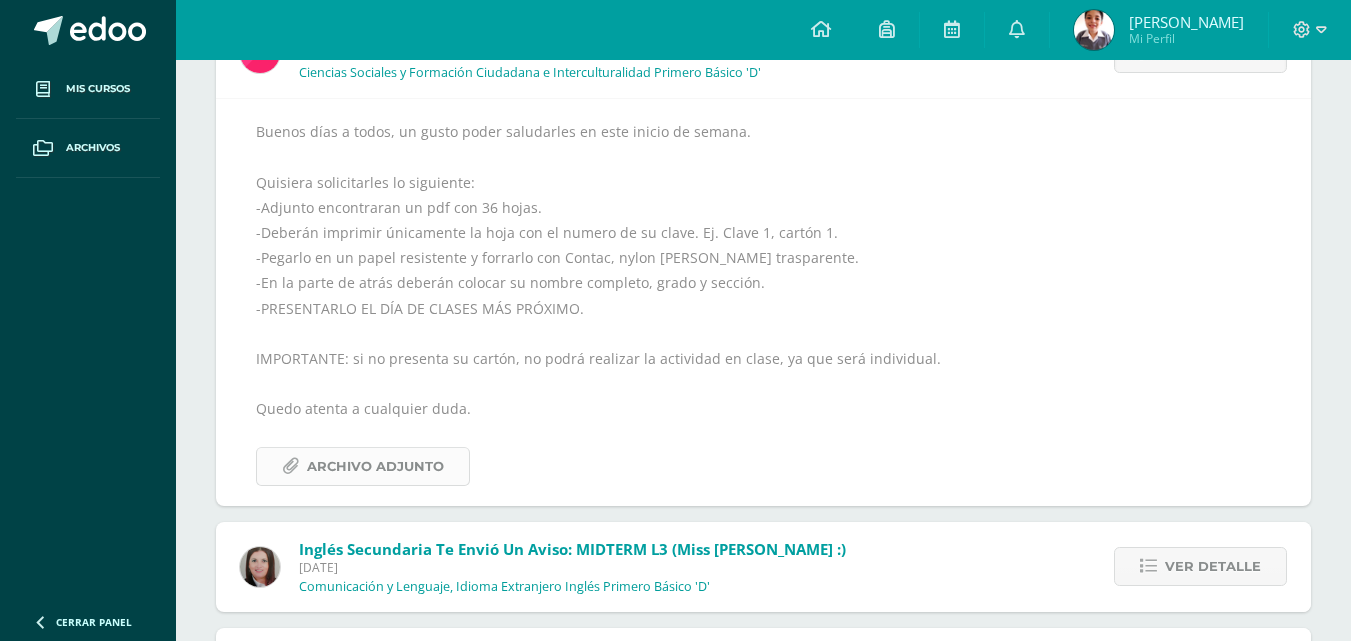 click on "Archivo Adjunto" at bounding box center (375, 466) 